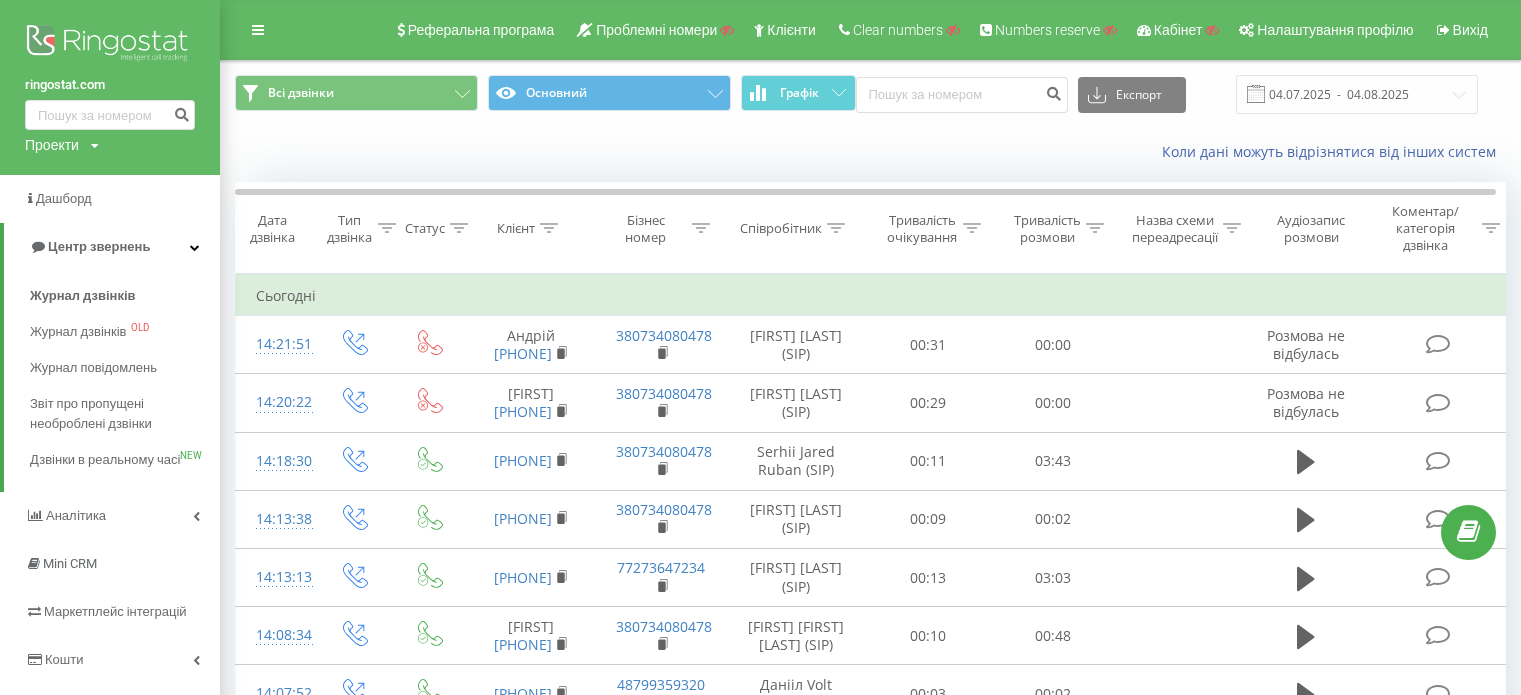 scroll, scrollTop: 181, scrollLeft: 0, axis: vertical 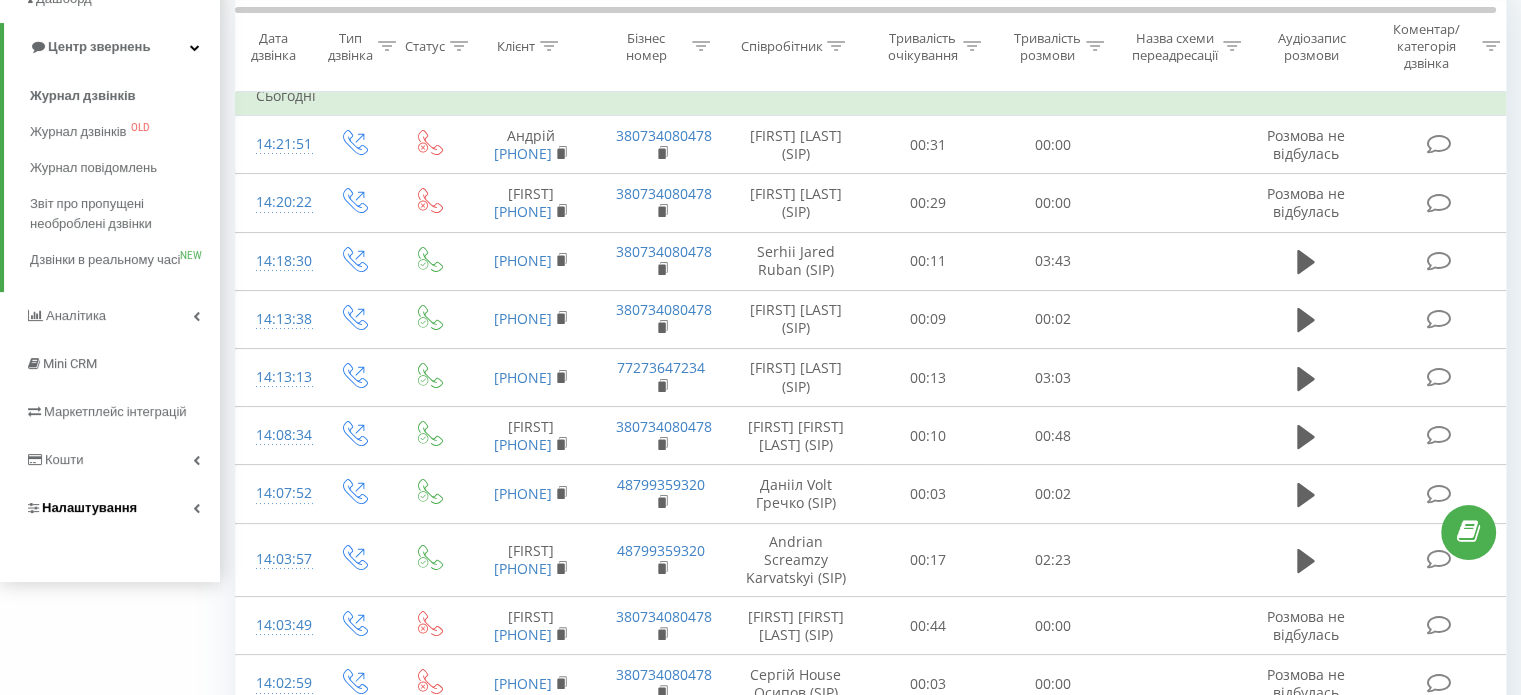 click on "Налаштування" at bounding box center (89, 507) 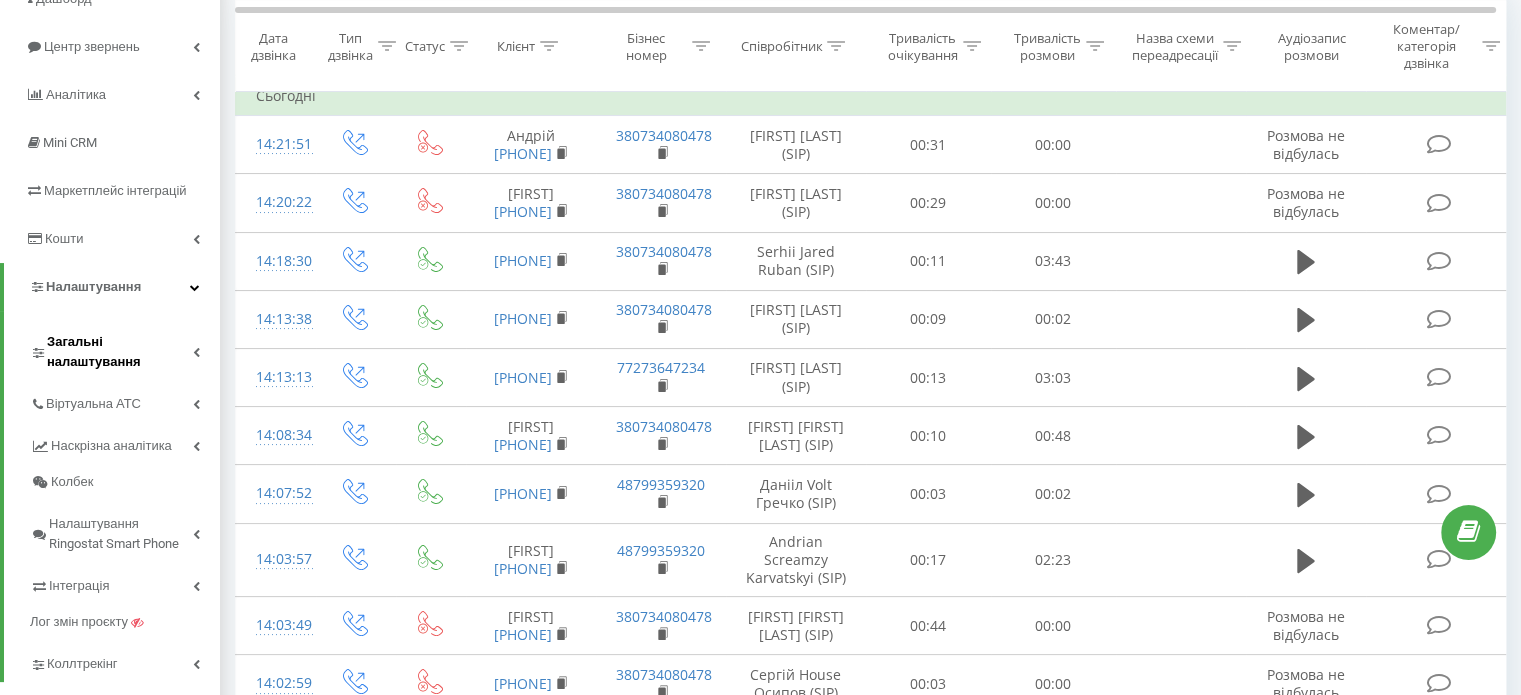 click on "Загальні налаштування" at bounding box center [120, 352] 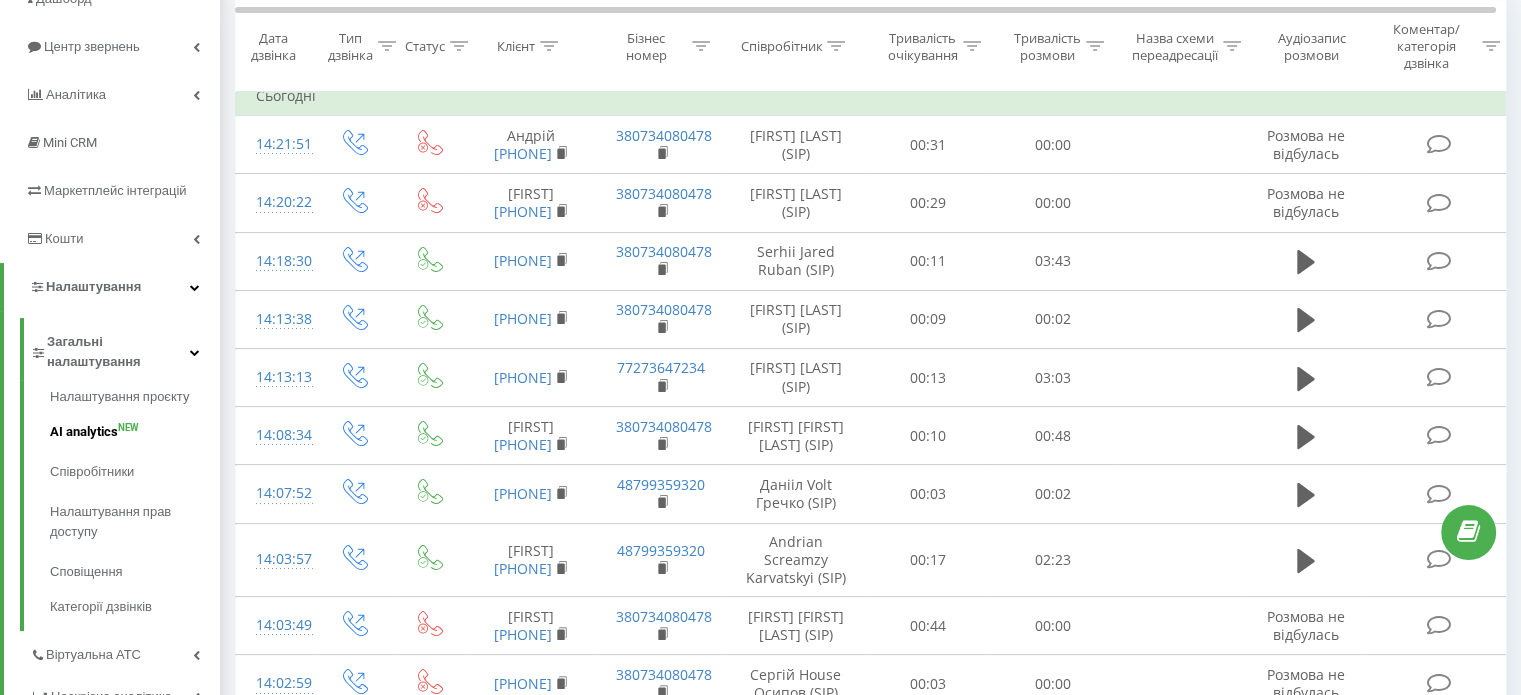 click on "AI analytics NEW" at bounding box center (135, 432) 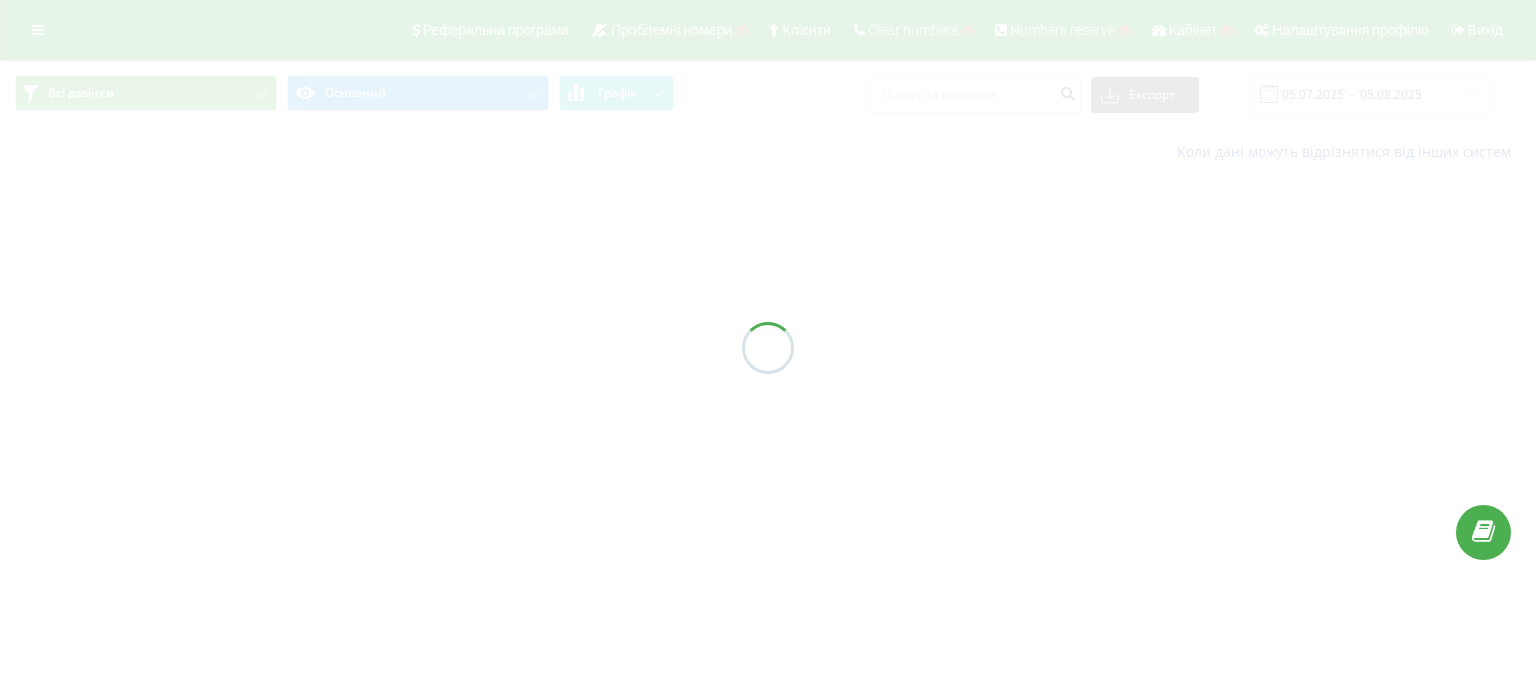 scroll, scrollTop: 0, scrollLeft: 0, axis: both 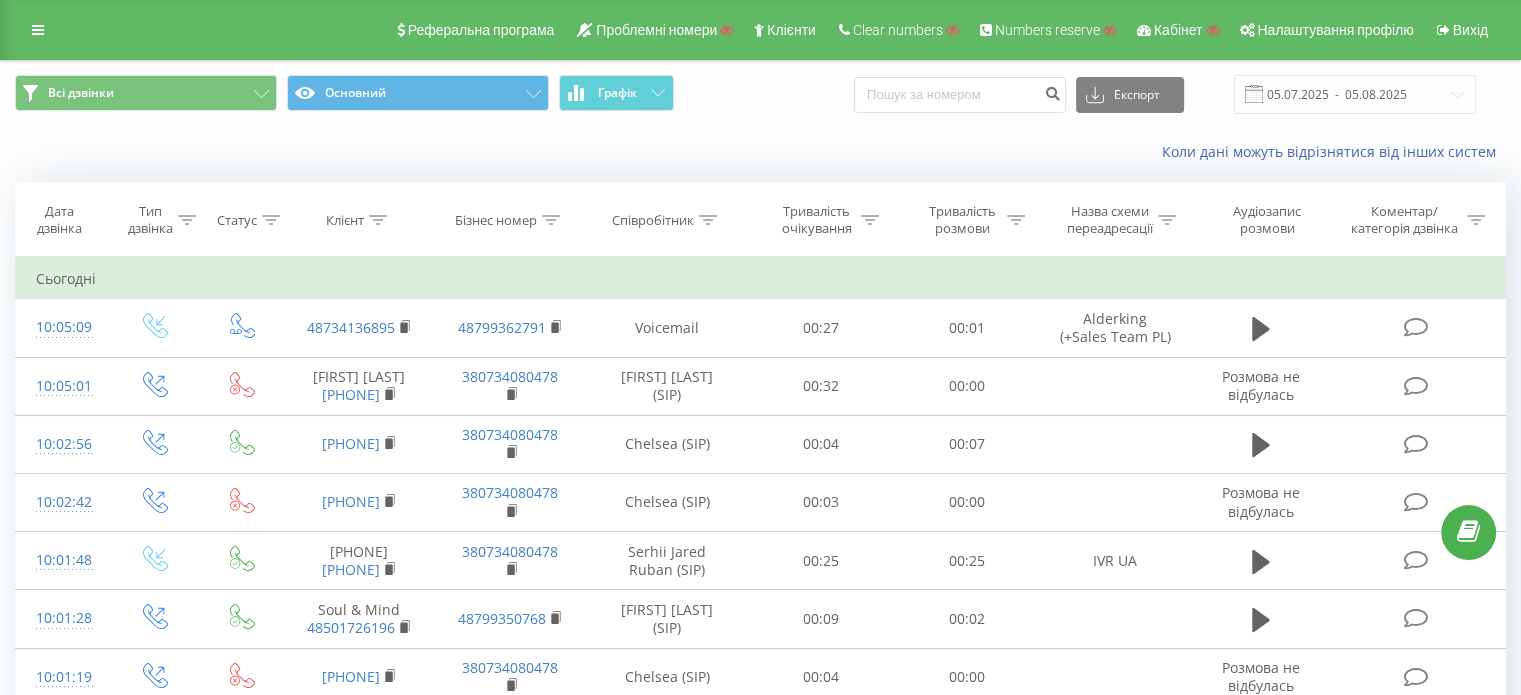 click on "Всі дзвінки Основний Графік Експорт .csv .xls .xlsx 05.07.2025  -  05.08.2025" at bounding box center [760, 94] 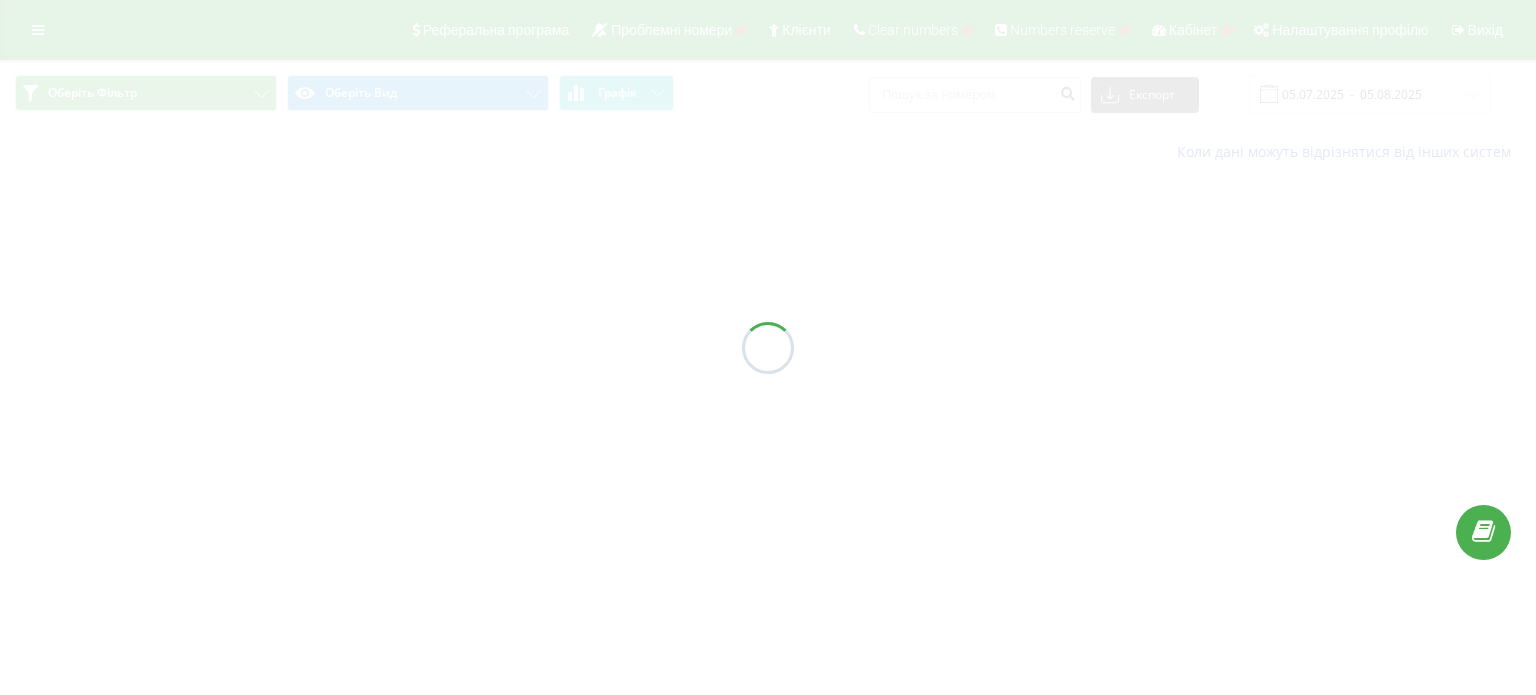 scroll, scrollTop: 0, scrollLeft: 0, axis: both 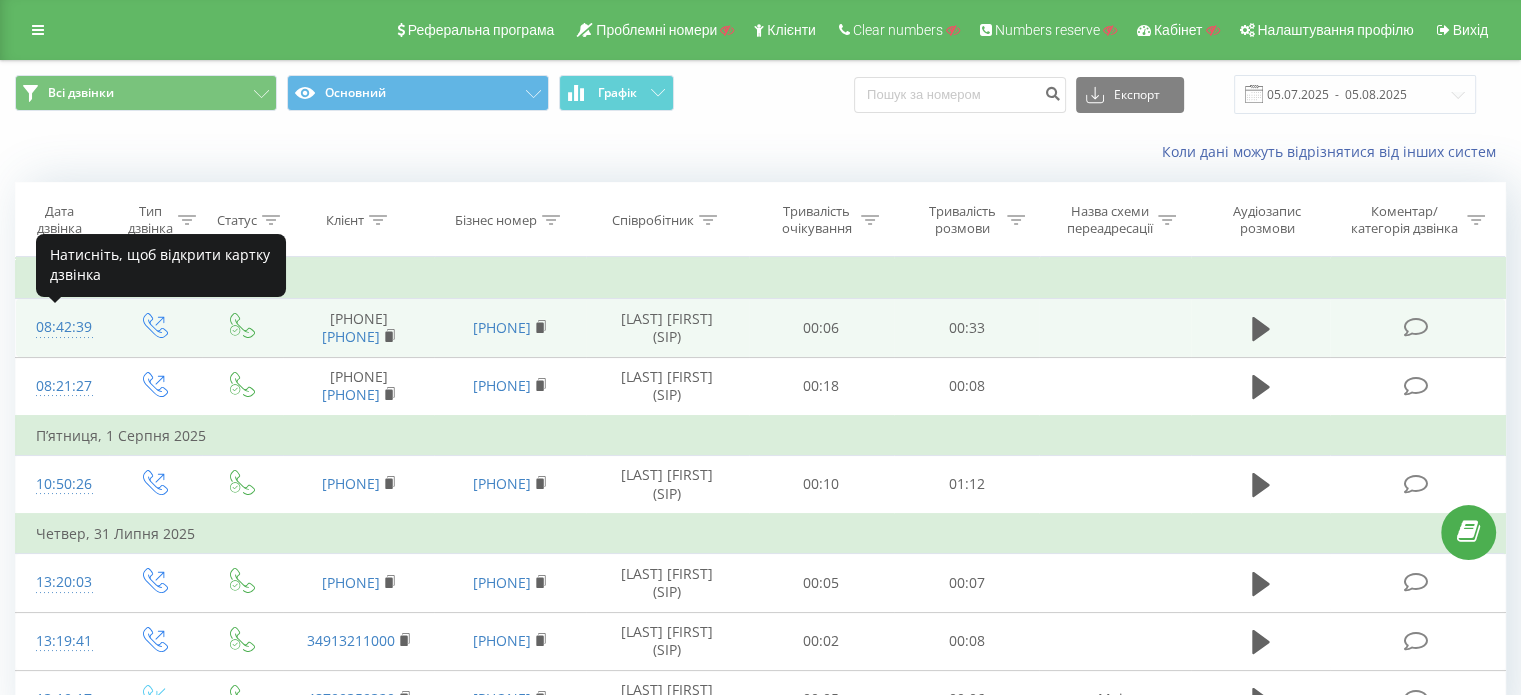 click on "08:42:39" at bounding box center (62, 327) 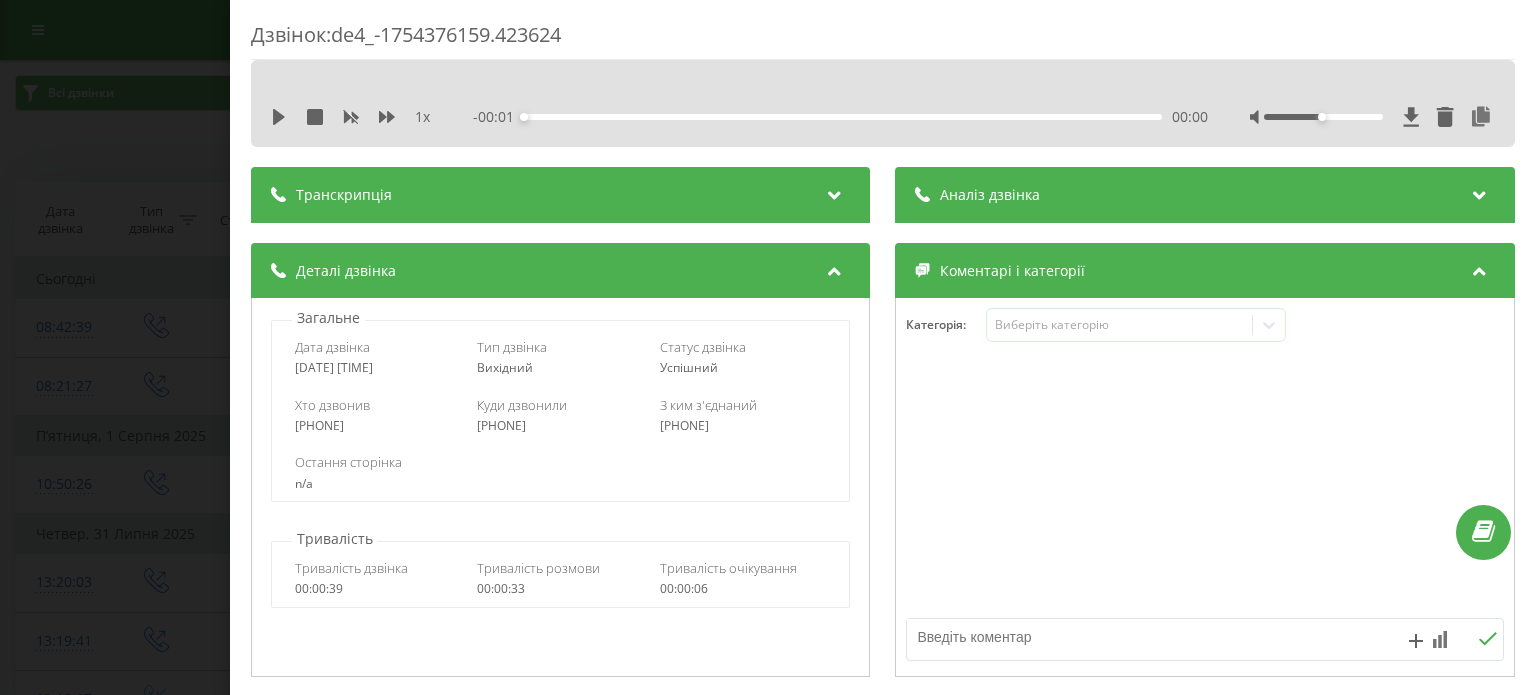 click on "Транскрипція" at bounding box center [560, 195] 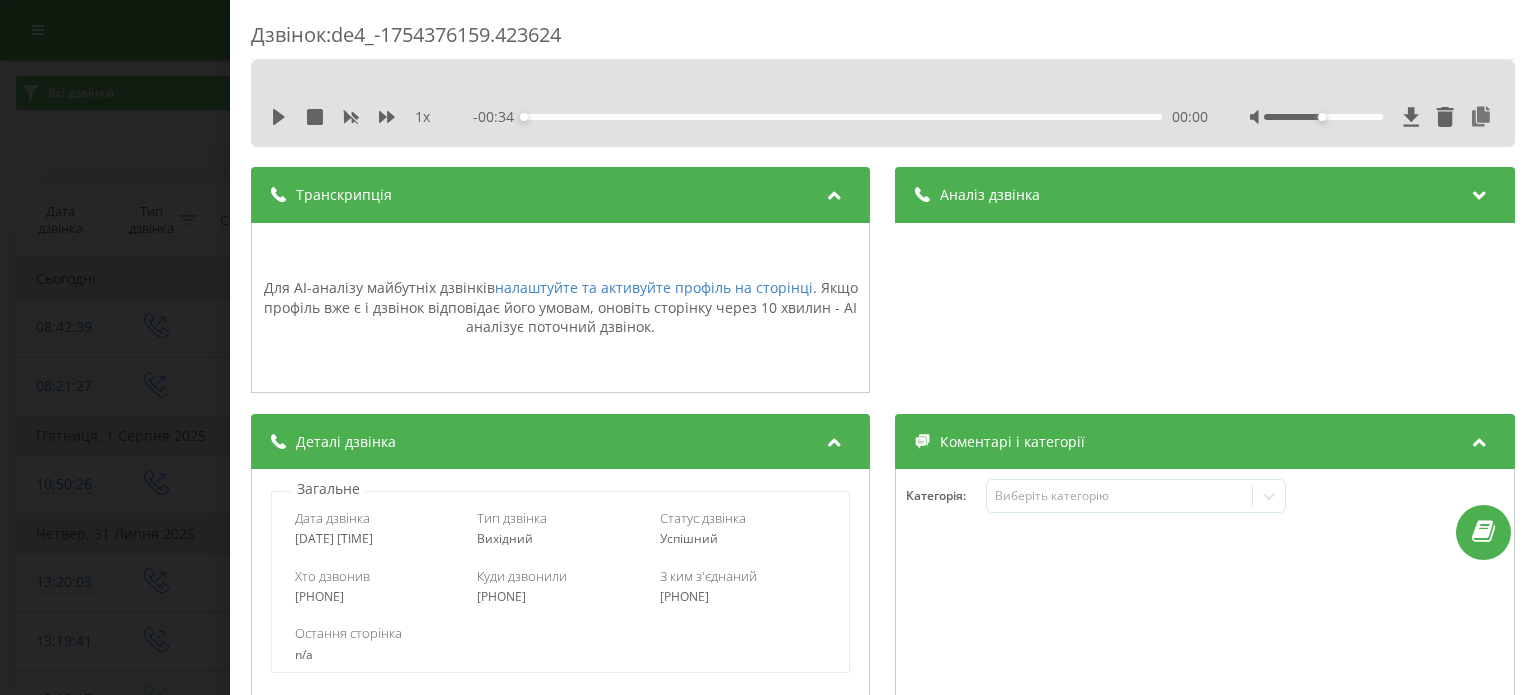 click on "Аналіз дзвінка" at bounding box center (1205, 195) 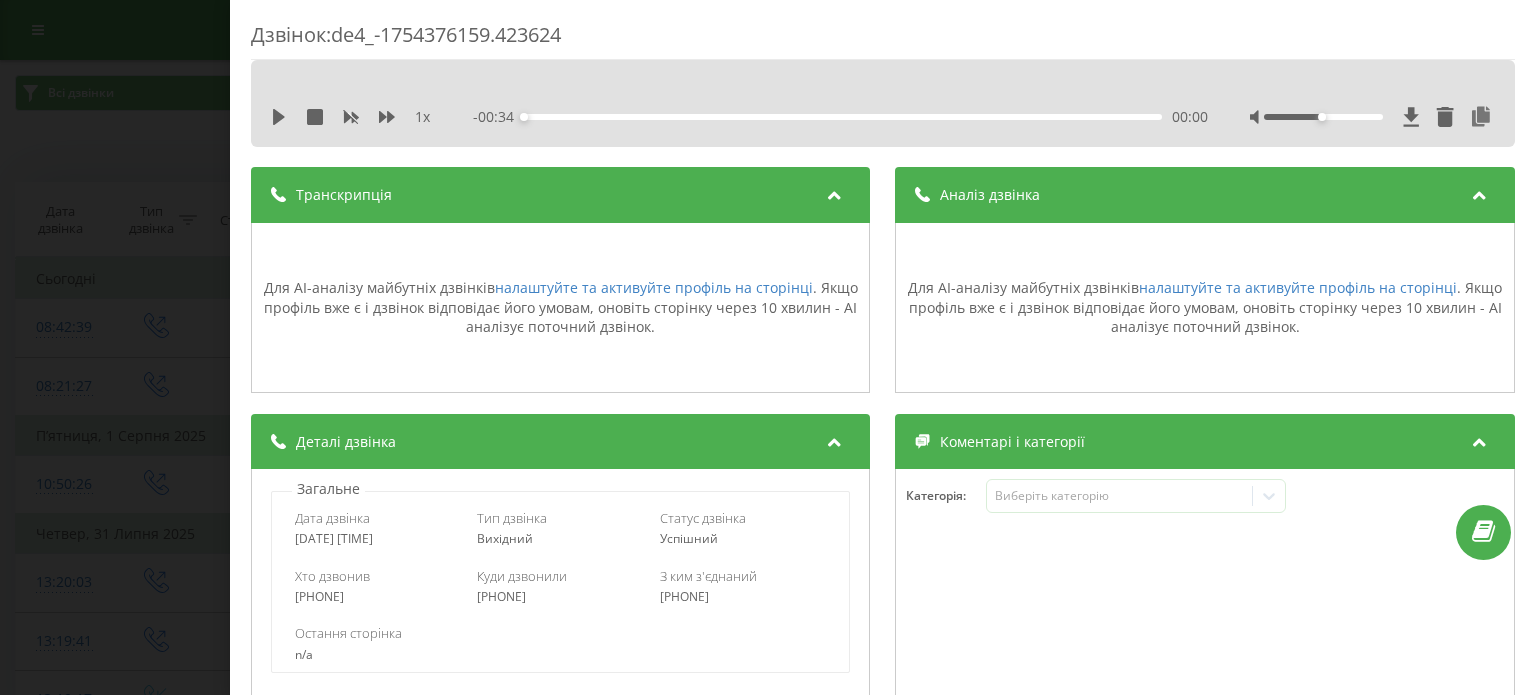 click on "Аналіз дзвінка" at bounding box center [1205, 195] 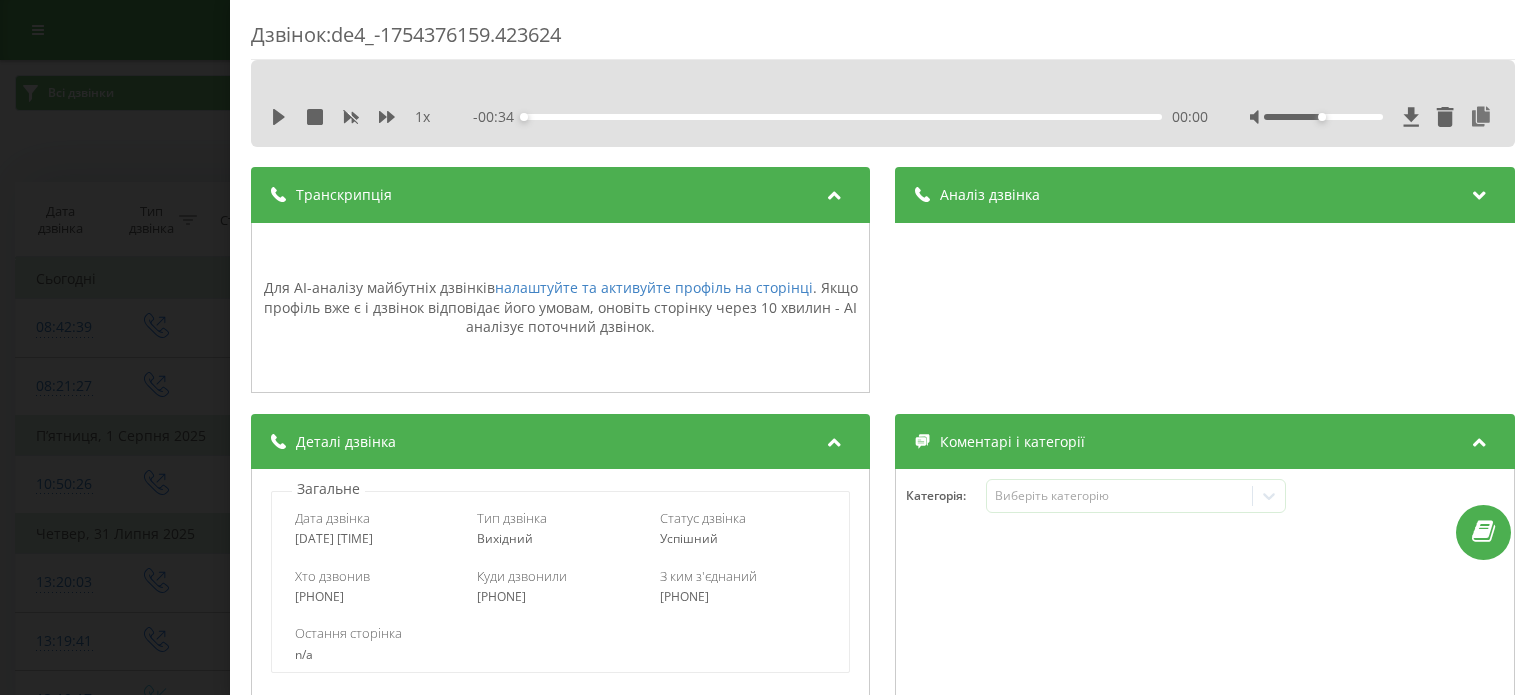 click on "Транскрипція" at bounding box center [560, 195] 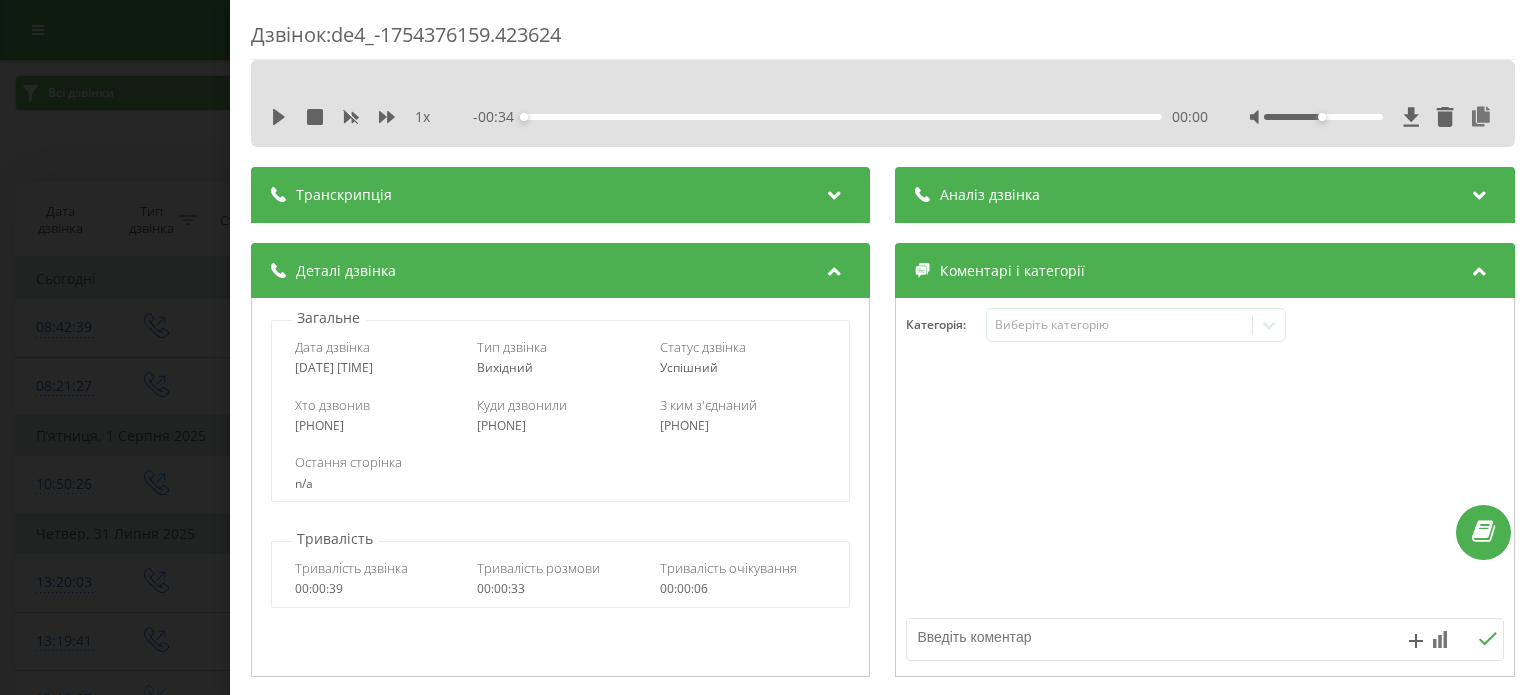 click on "Дзвінок :  de4_-1754376159.423624   1 x  - 00:34 00:00   00:00   Транскрипція Для AI-аналізу майбутніх дзвінків  налаштуйте та активуйте профіль на сторінці . Якщо профіль вже є і дзвінок відповідає його умовам, оновіть сторінку через 10 хвилин - AI аналізує поточний дзвінок. Аналіз дзвінка Для AI-аналізу майбутніх дзвінків  налаштуйте та активуйте профіль на сторінці . Якщо профіль вже є і дзвінок відповідає його умовам, оновіть сторінку через 10 хвилин - AI аналізує поточний дзвінок. Деталі дзвінка Загальне Дата дзвінка [DATE] [TIME] Тип дзвінка Вихідний Статус дзвінка Успішний [PHONE] :" at bounding box center [768, 347] 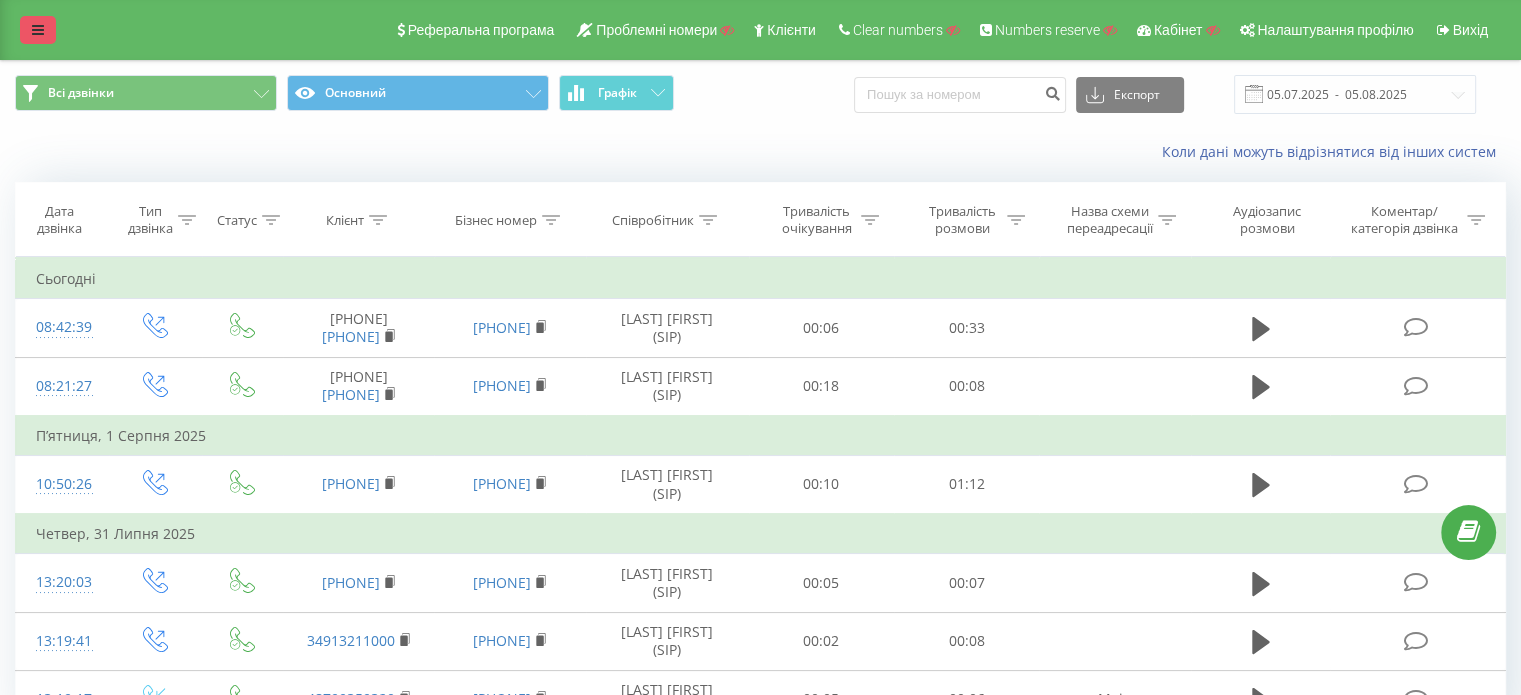 click at bounding box center [38, 30] 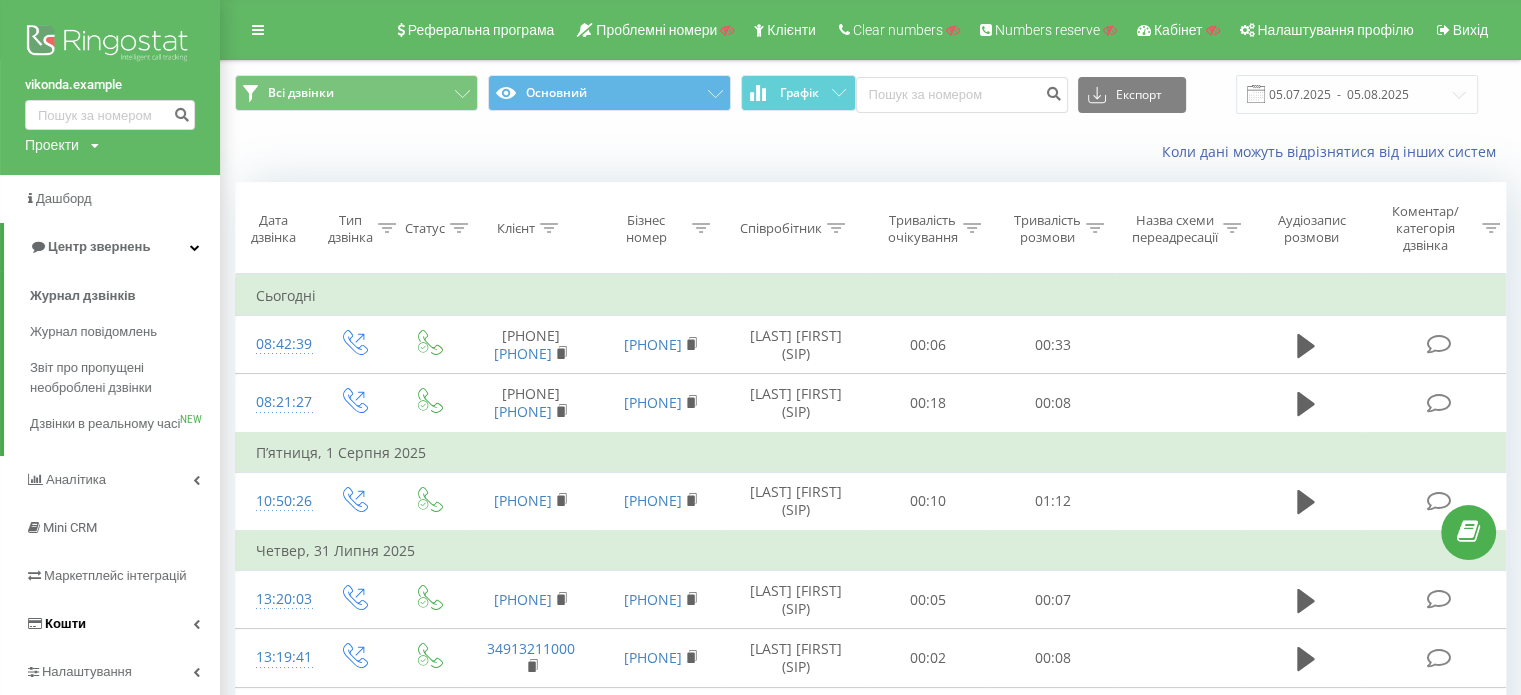 scroll, scrollTop: 100, scrollLeft: 0, axis: vertical 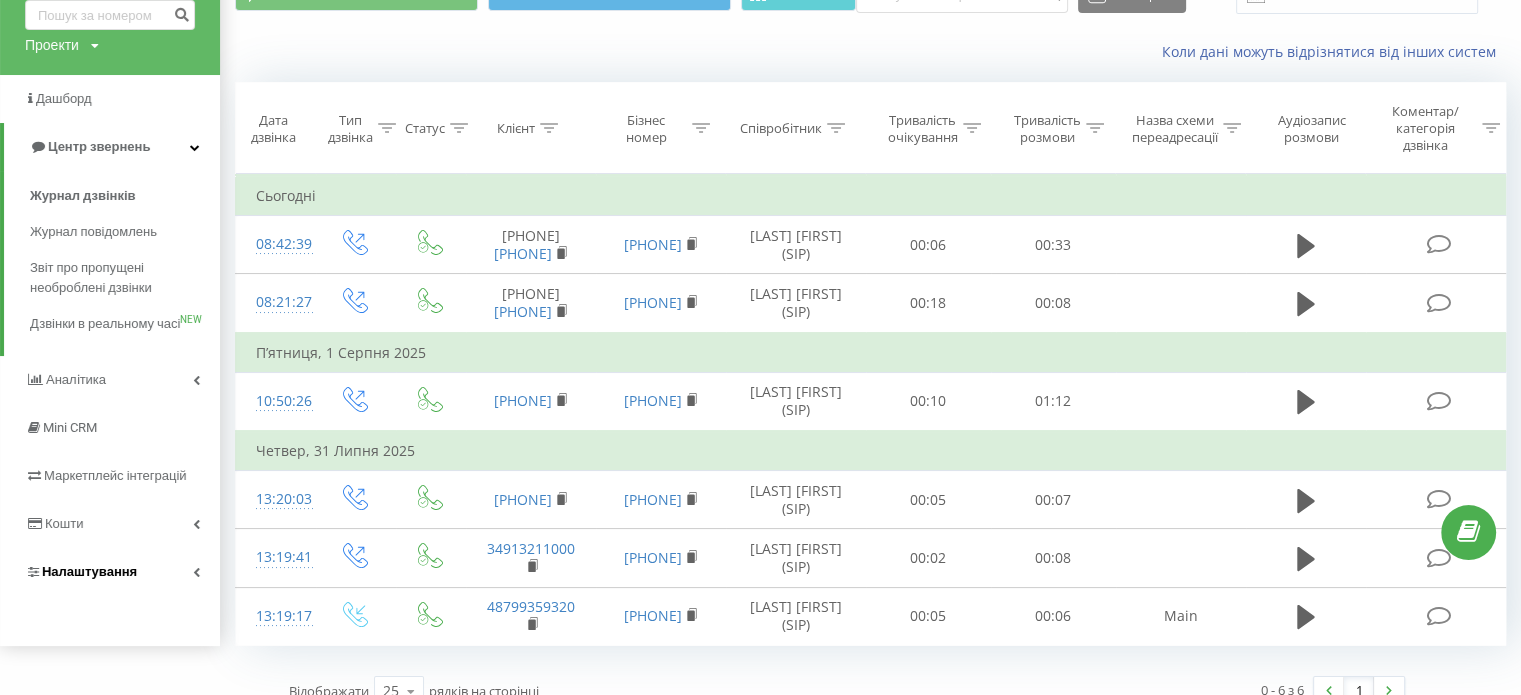 click on "Налаштування" at bounding box center (110, 572) 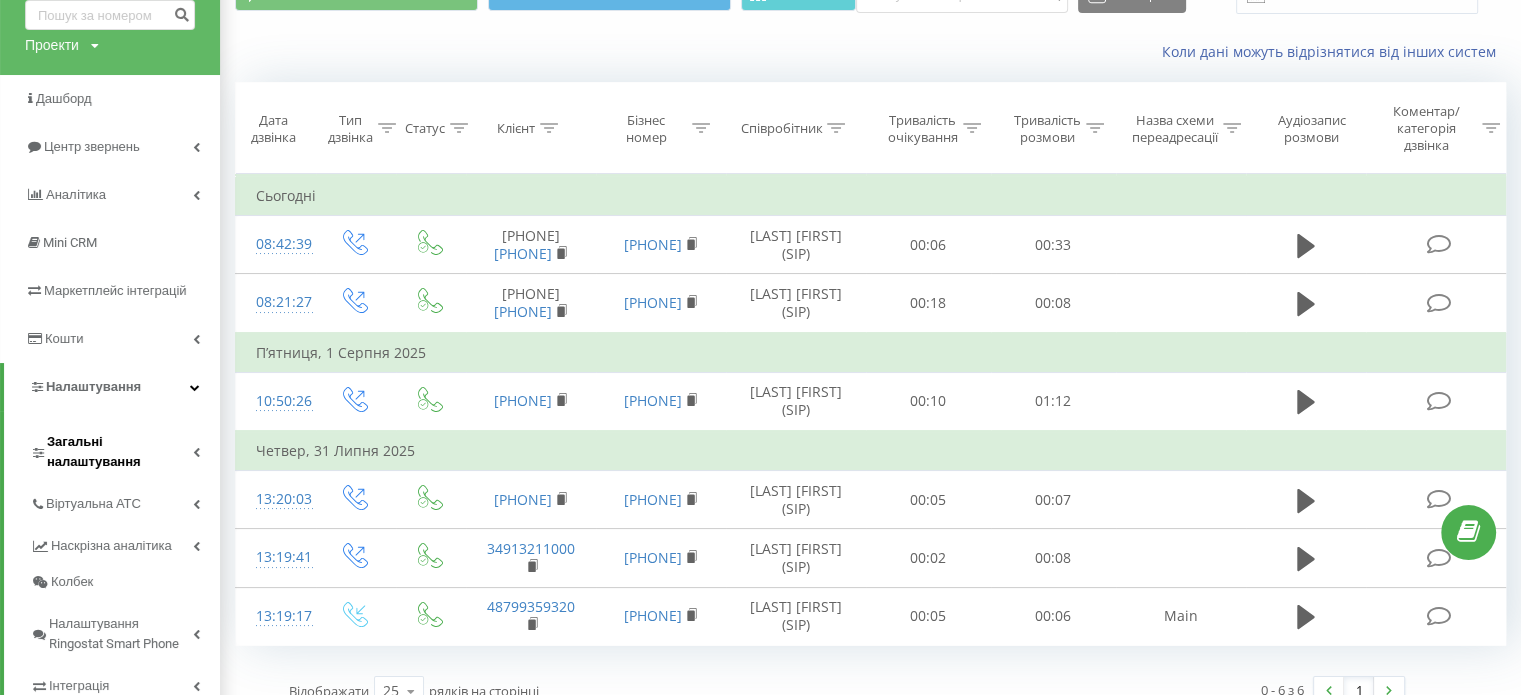 click on "Загальні налаштування" at bounding box center (120, 452) 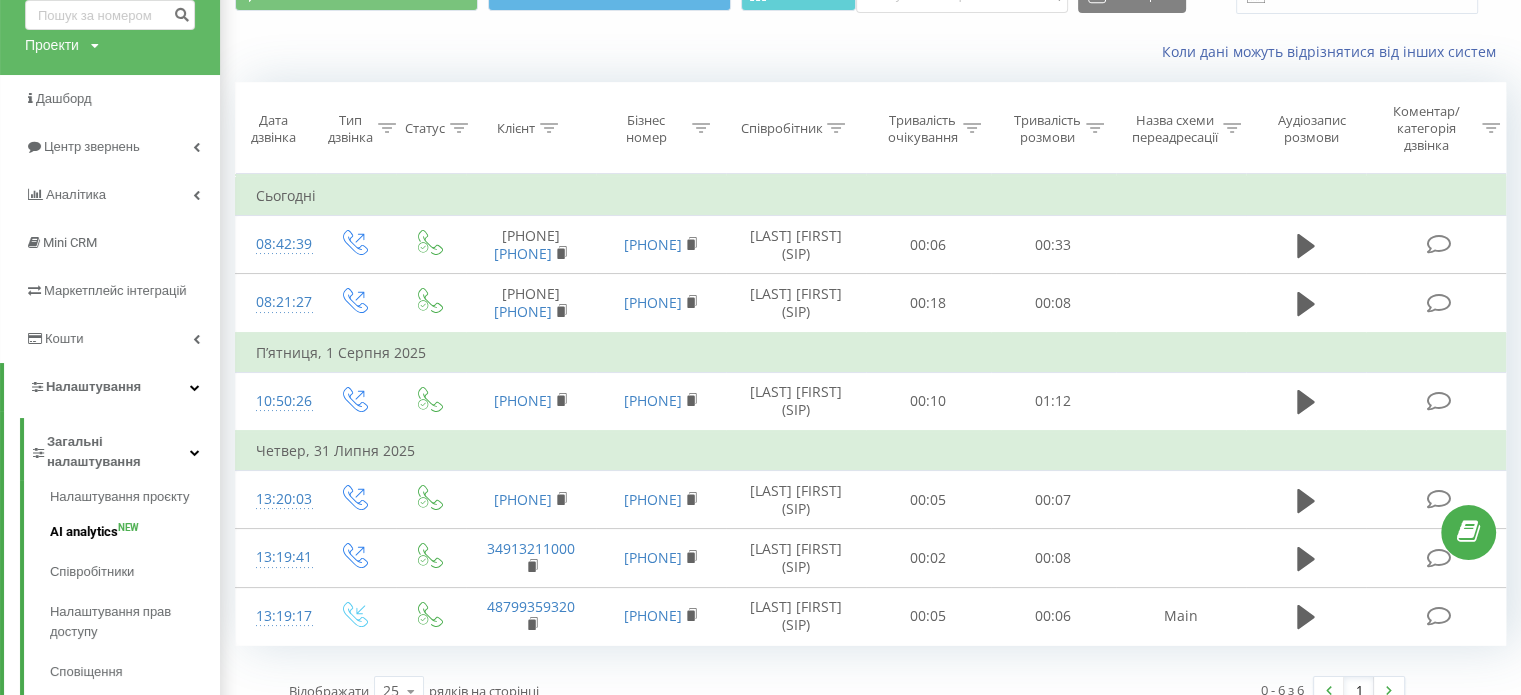 click on "AI analytics NEW" at bounding box center (135, 532) 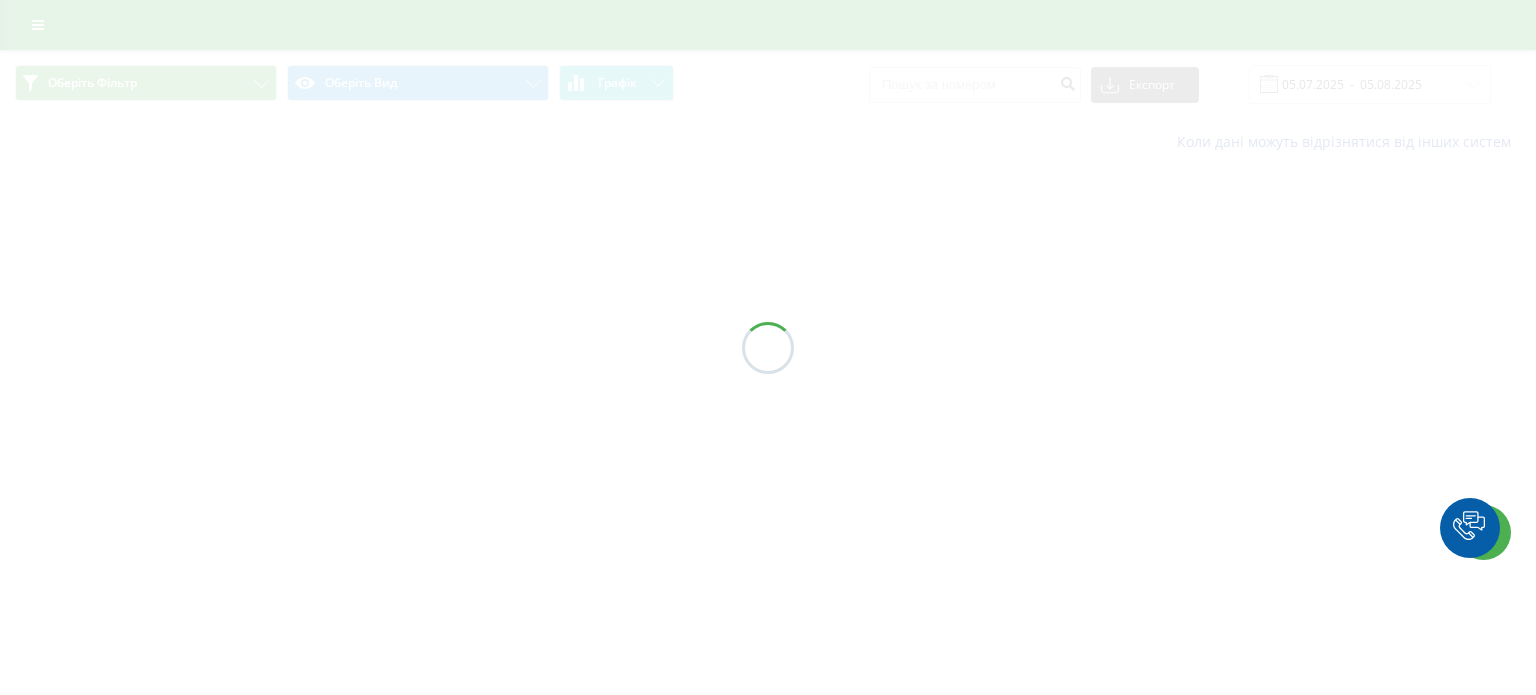 scroll, scrollTop: 0, scrollLeft: 0, axis: both 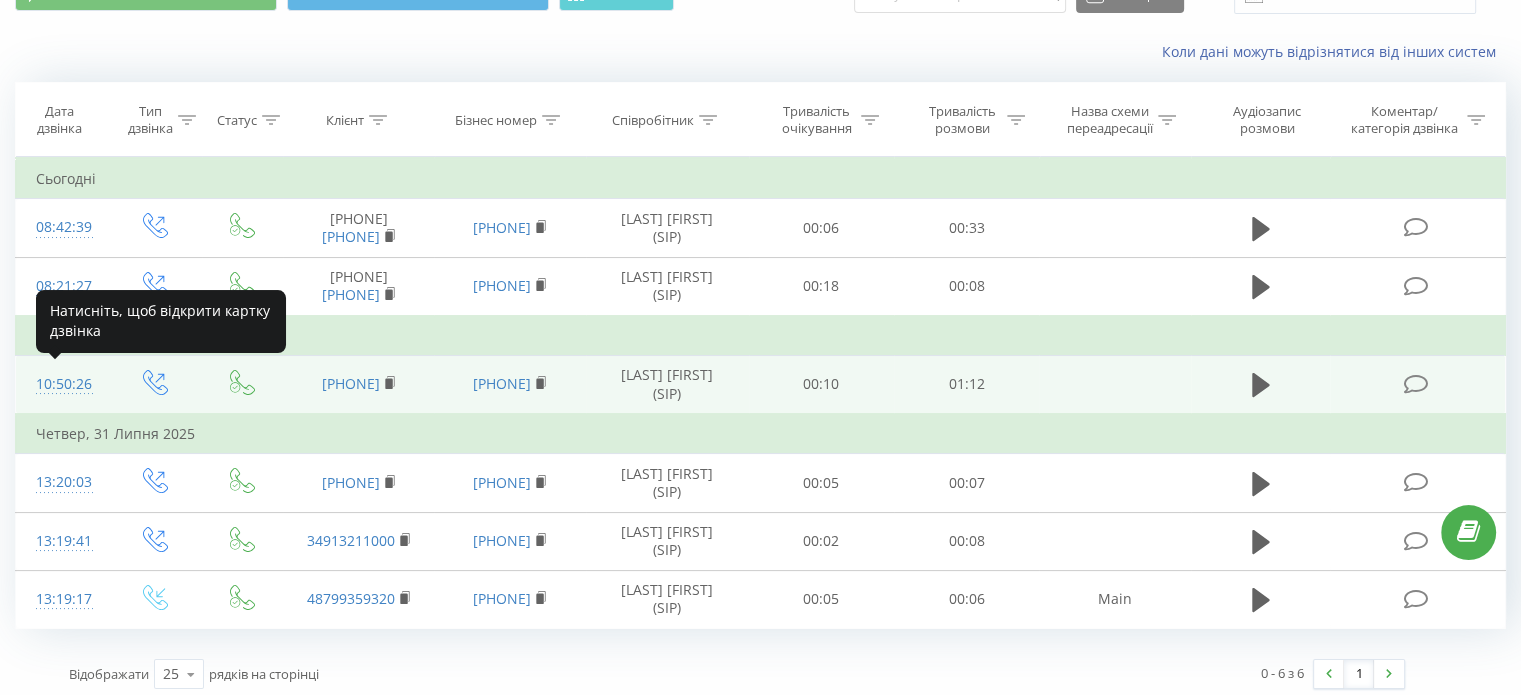 click on "10:50:26" at bounding box center (62, 384) 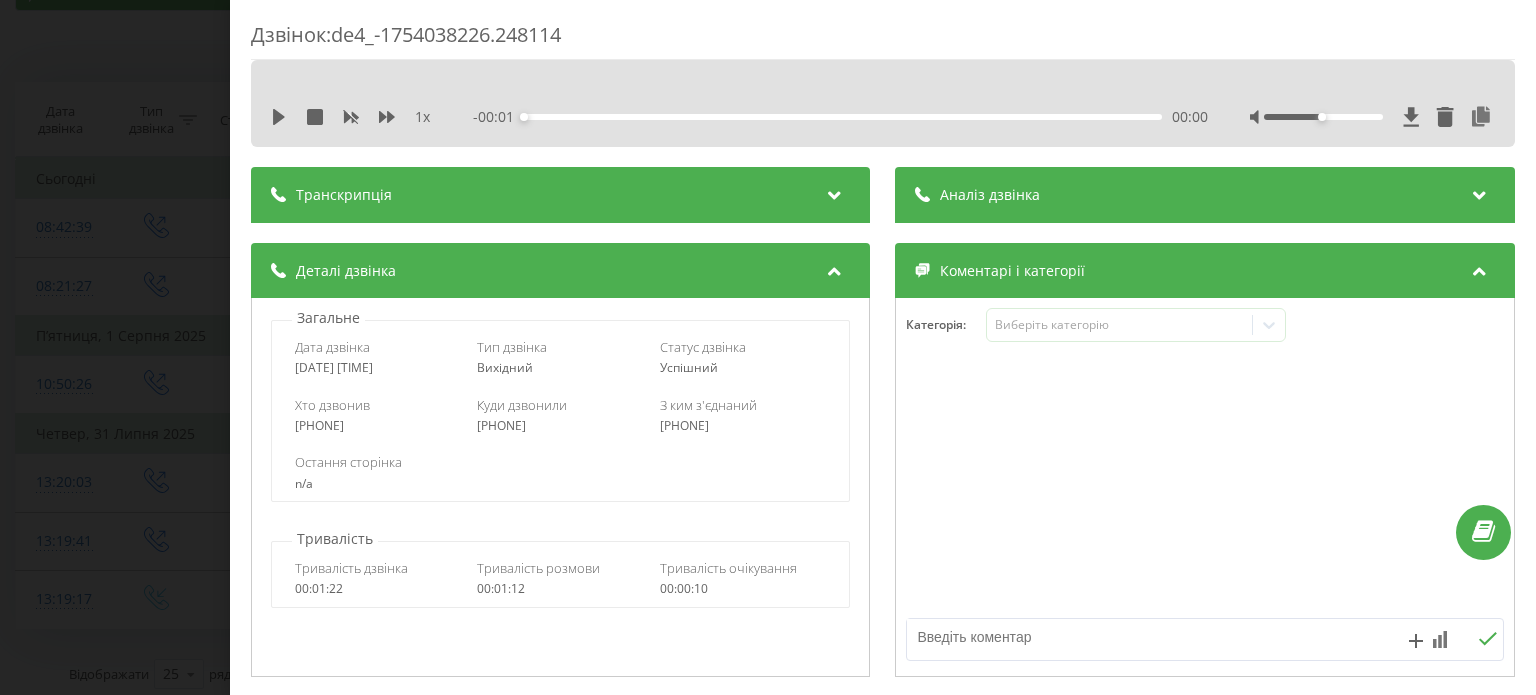 click on "Транскрипція" at bounding box center [560, 195] 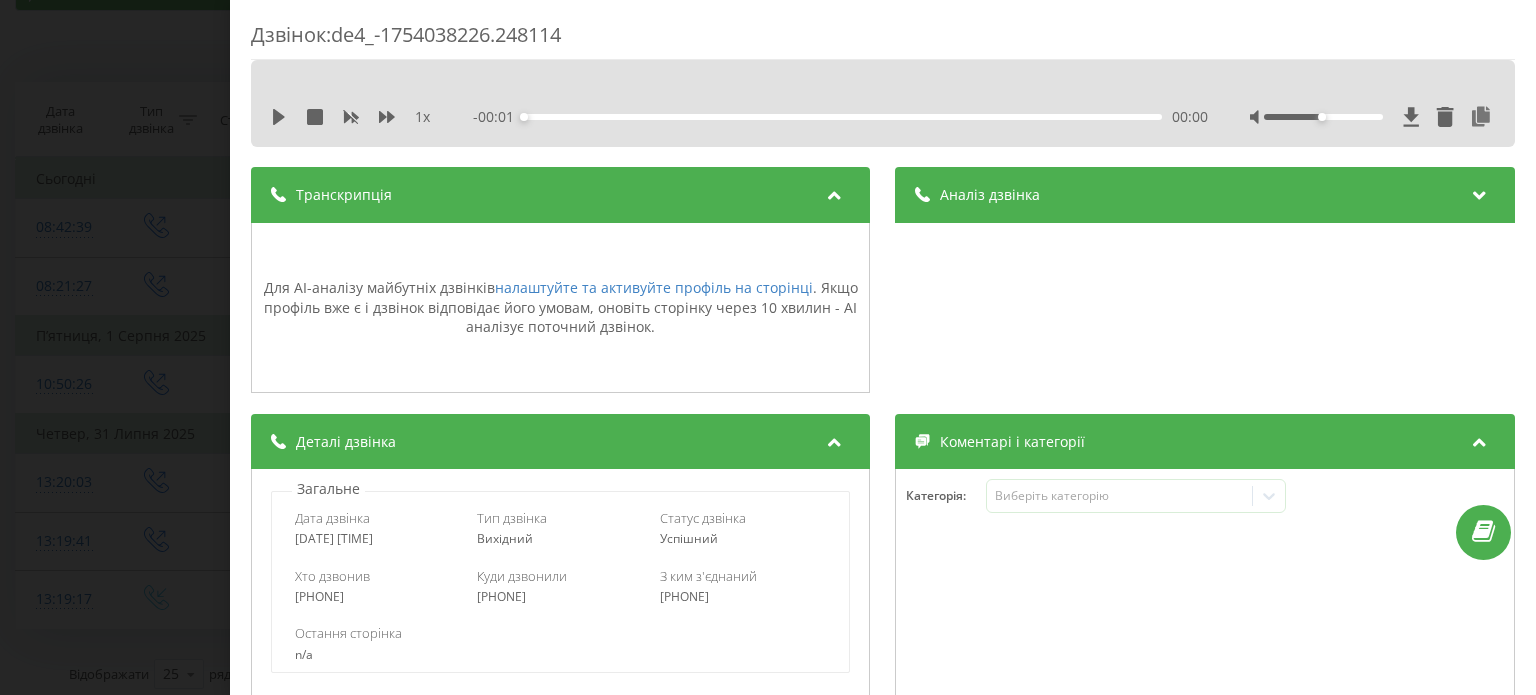 click on "Аналіз дзвінка Для AI-аналізу майбутніх дзвінків  налаштуйте та активуйте профіль на сторінці . Якщо профіль вже є і дзвінок відповідає його умовам, оновіть сторінку через 10 хвилин - AI аналізує поточний дзвінок." at bounding box center [1205, 280] 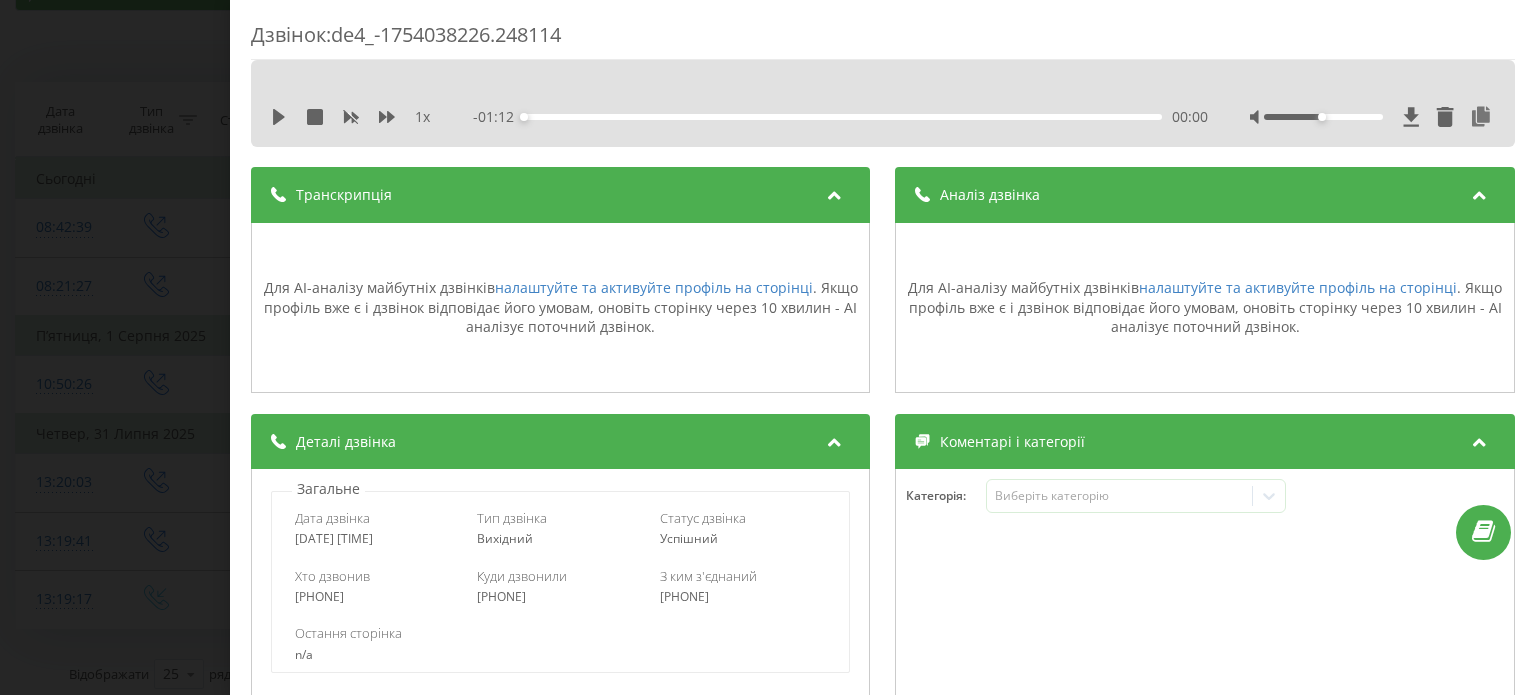 click on "Аналіз дзвінка" at bounding box center (991, 195) 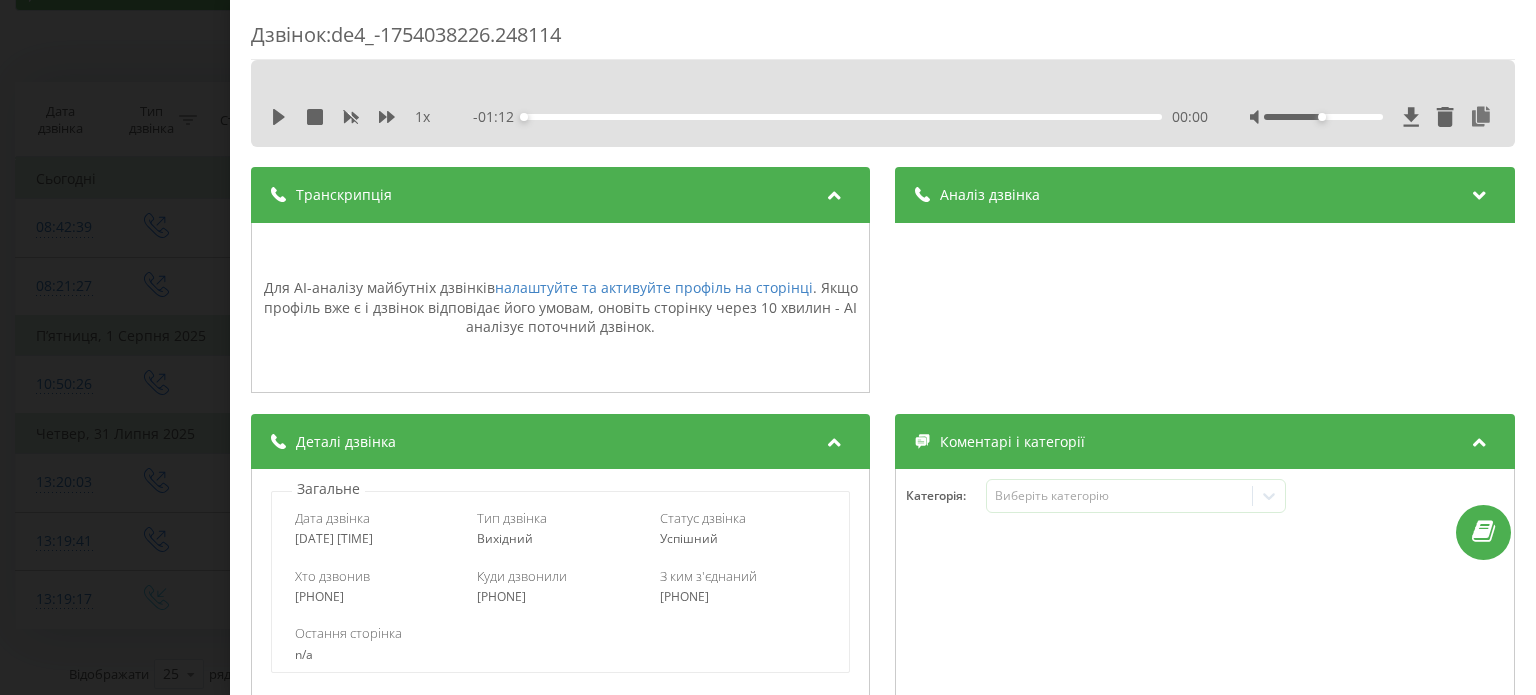 click on "Транскрипція" at bounding box center [560, 195] 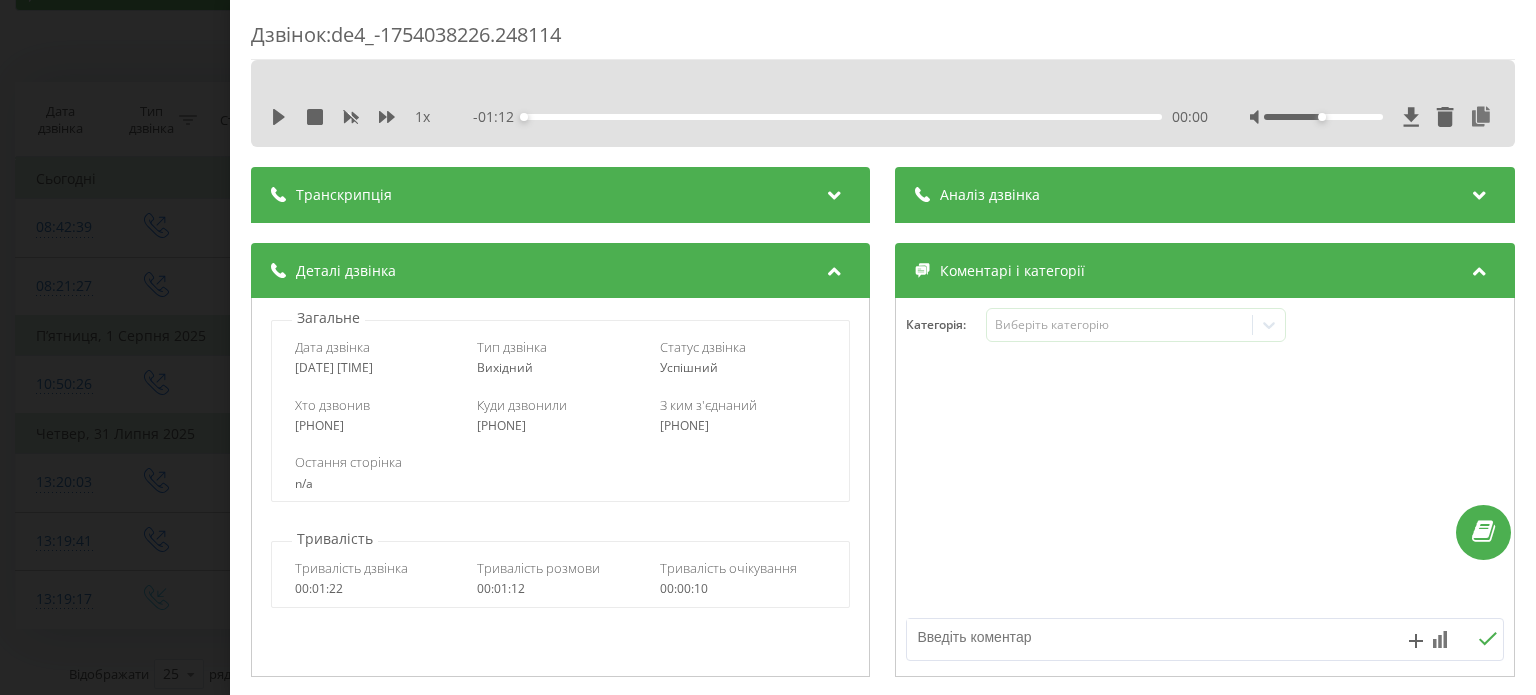 click on "Аналіз дзвінка" at bounding box center (1205, 195) 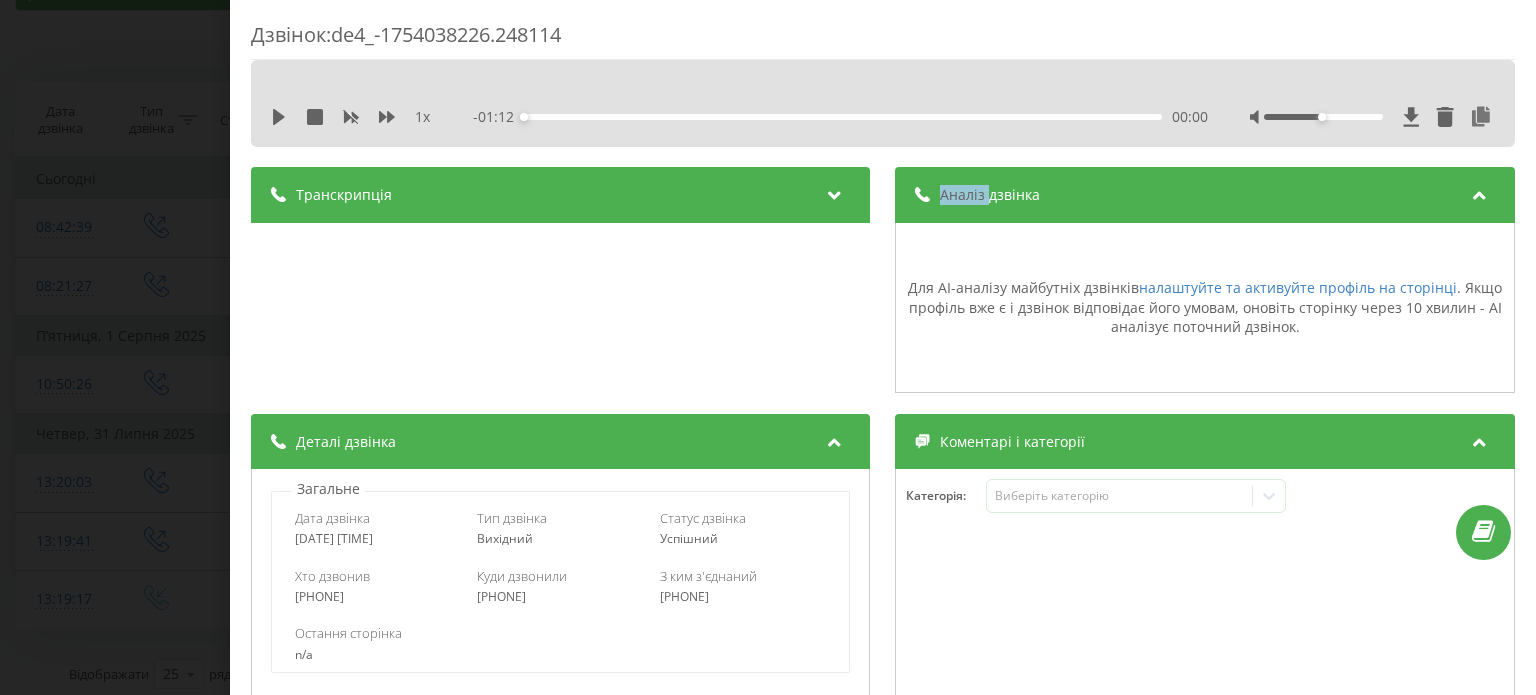 click on "Аналіз дзвінка" at bounding box center (1205, 195) 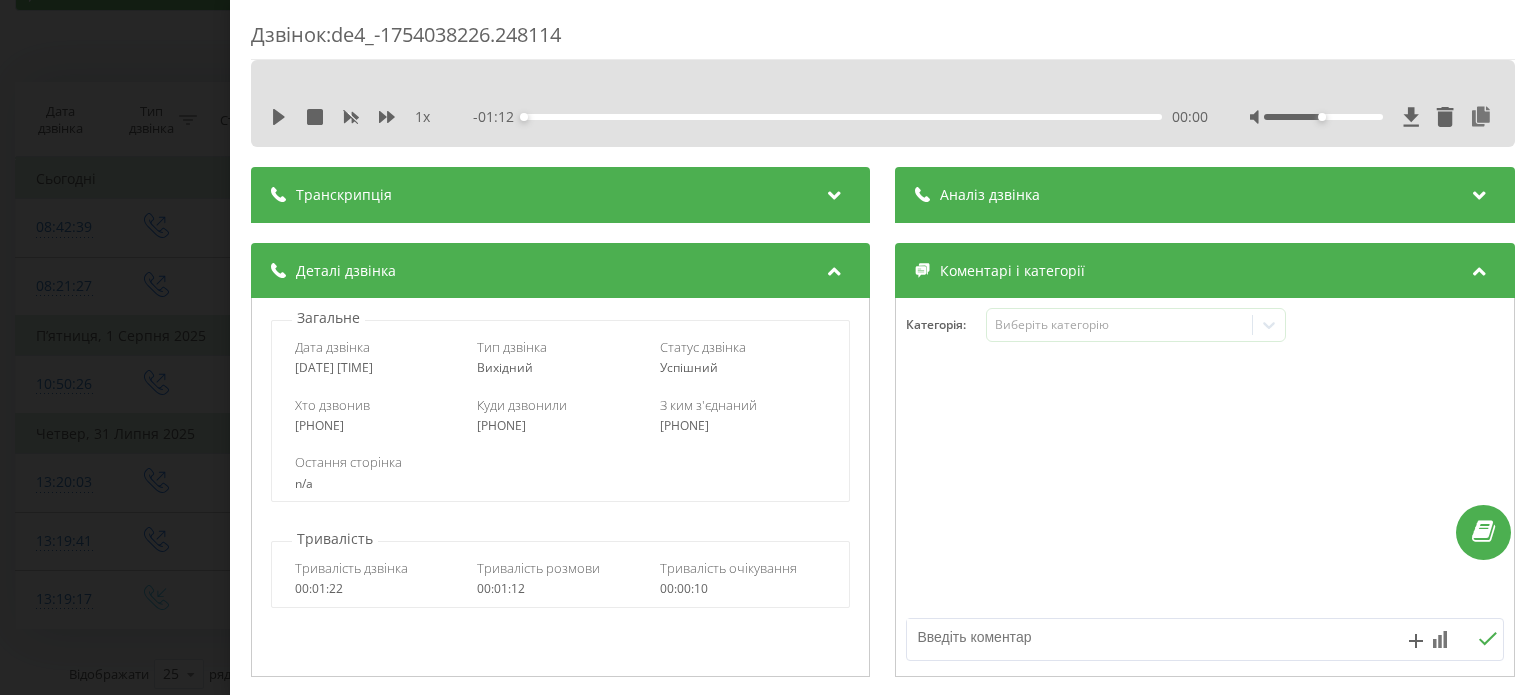 click on "Транскрипція" at bounding box center (560, 195) 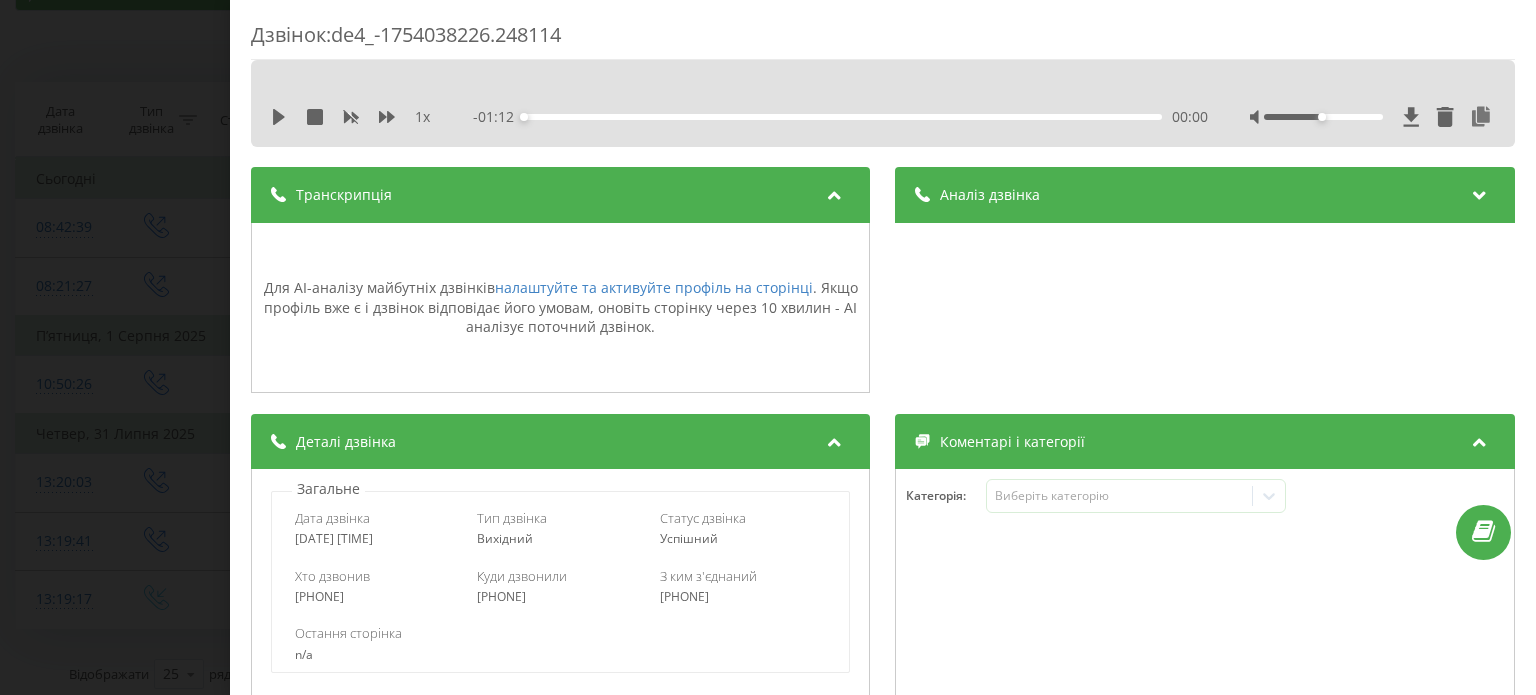 click on "Транскрипція" at bounding box center [560, 195] 